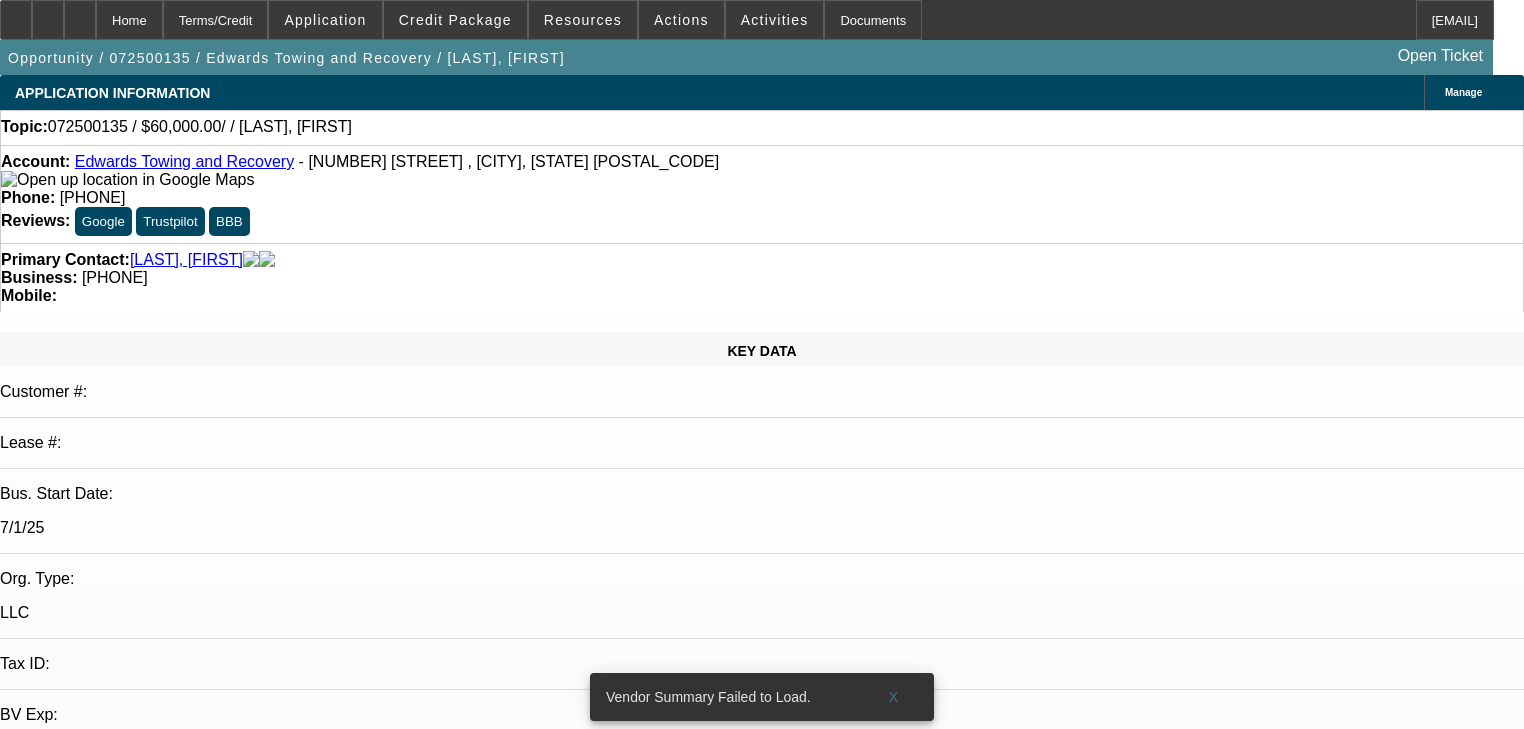 scroll, scrollTop: 0, scrollLeft: 0, axis: both 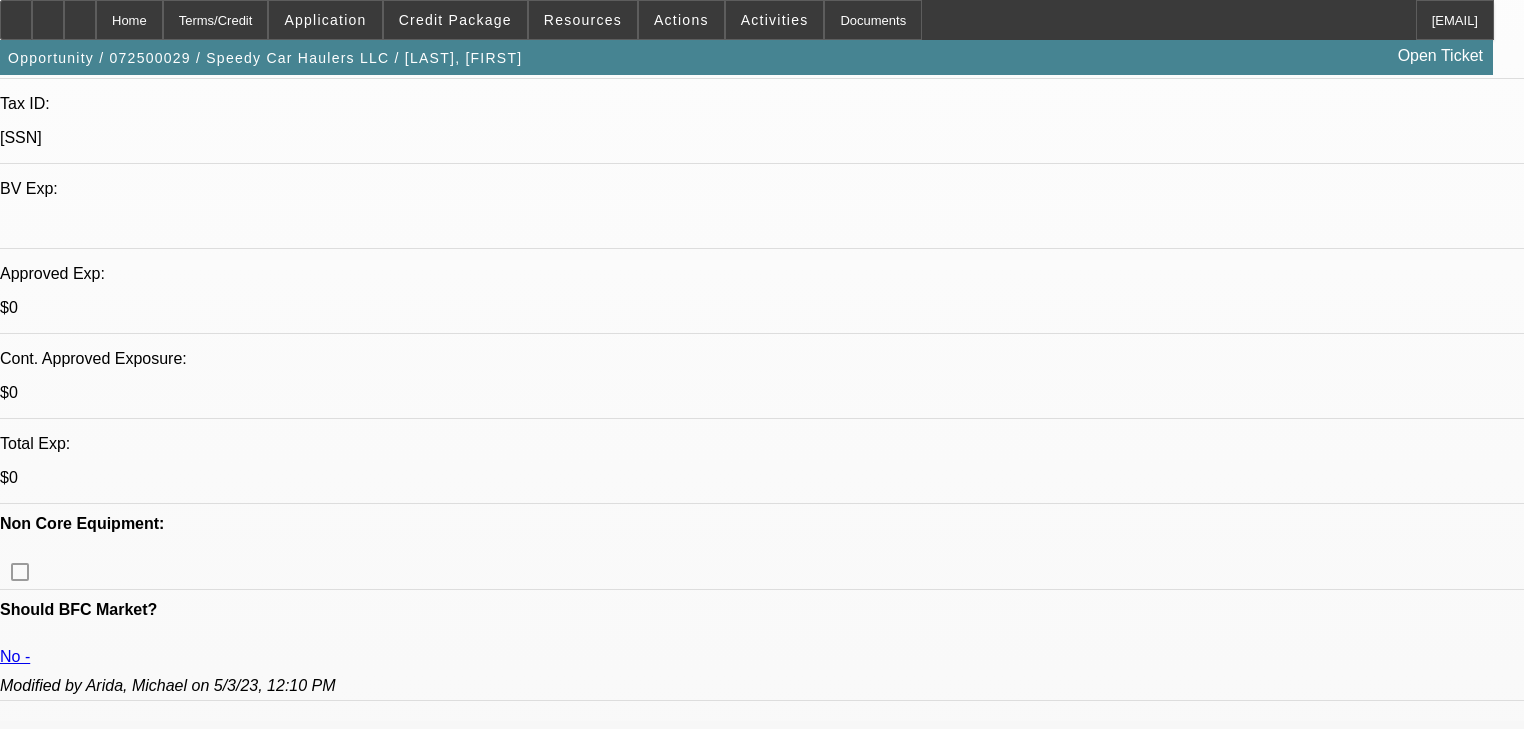 click on "577" at bounding box center (498, 2513) 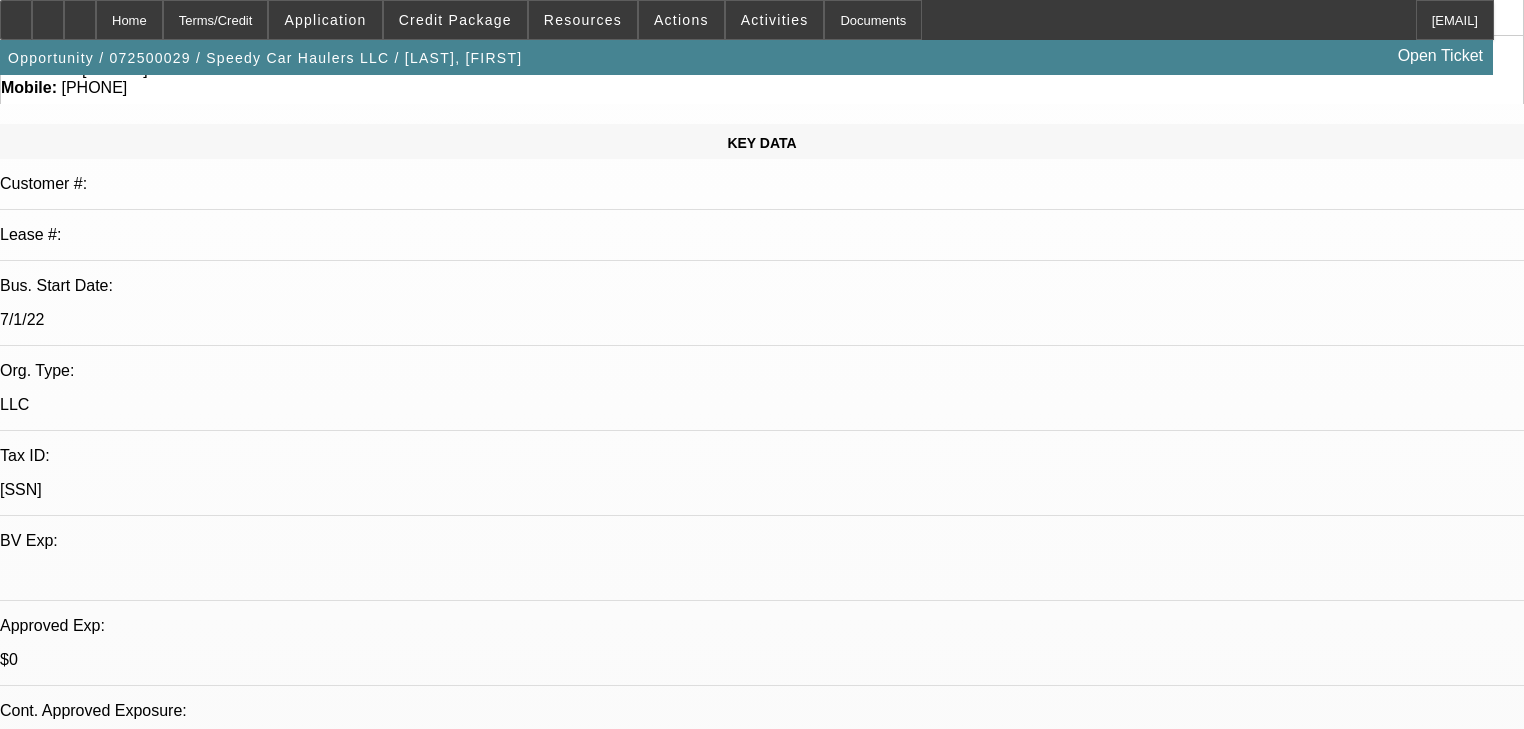 scroll, scrollTop: 160, scrollLeft: 0, axis: vertical 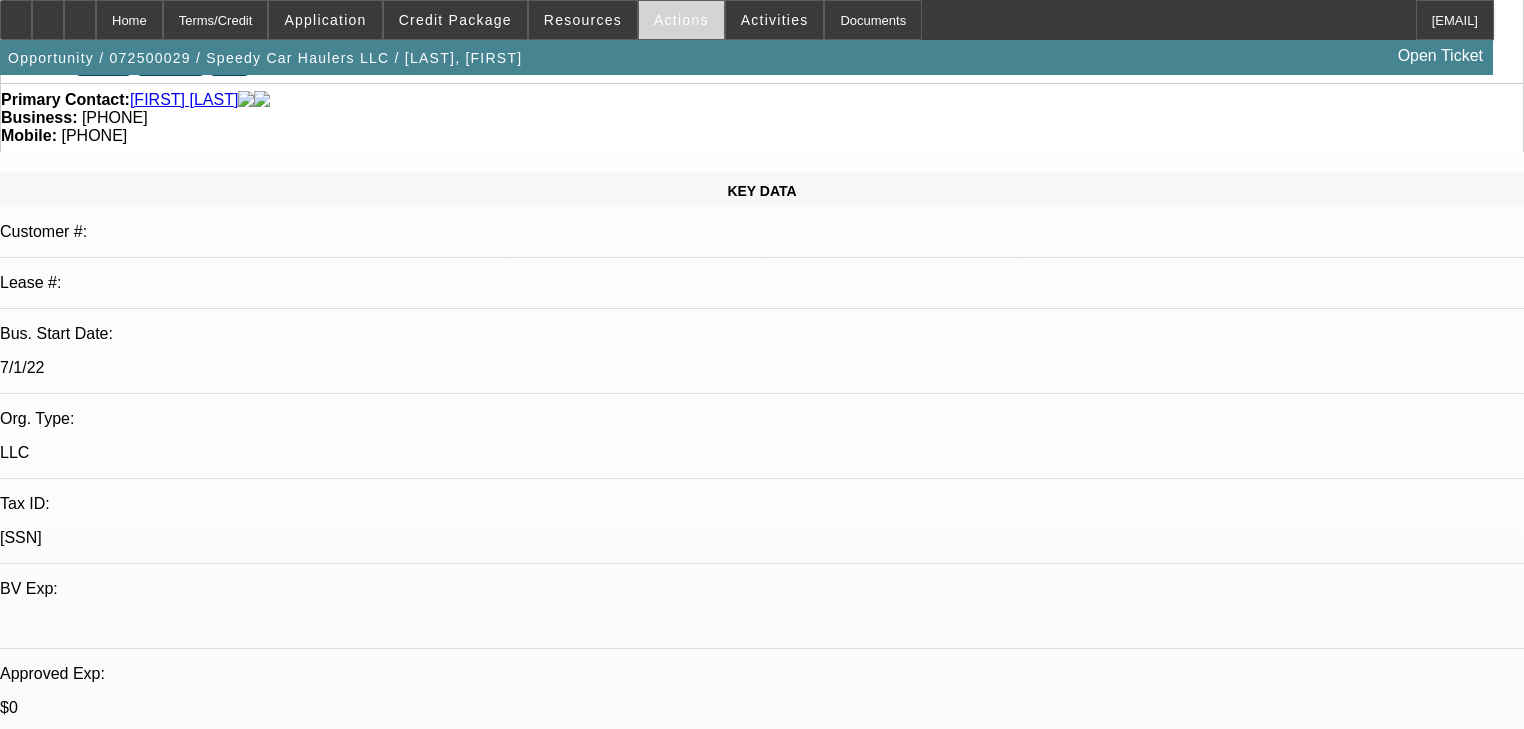 click on "Actions" at bounding box center [681, 20] 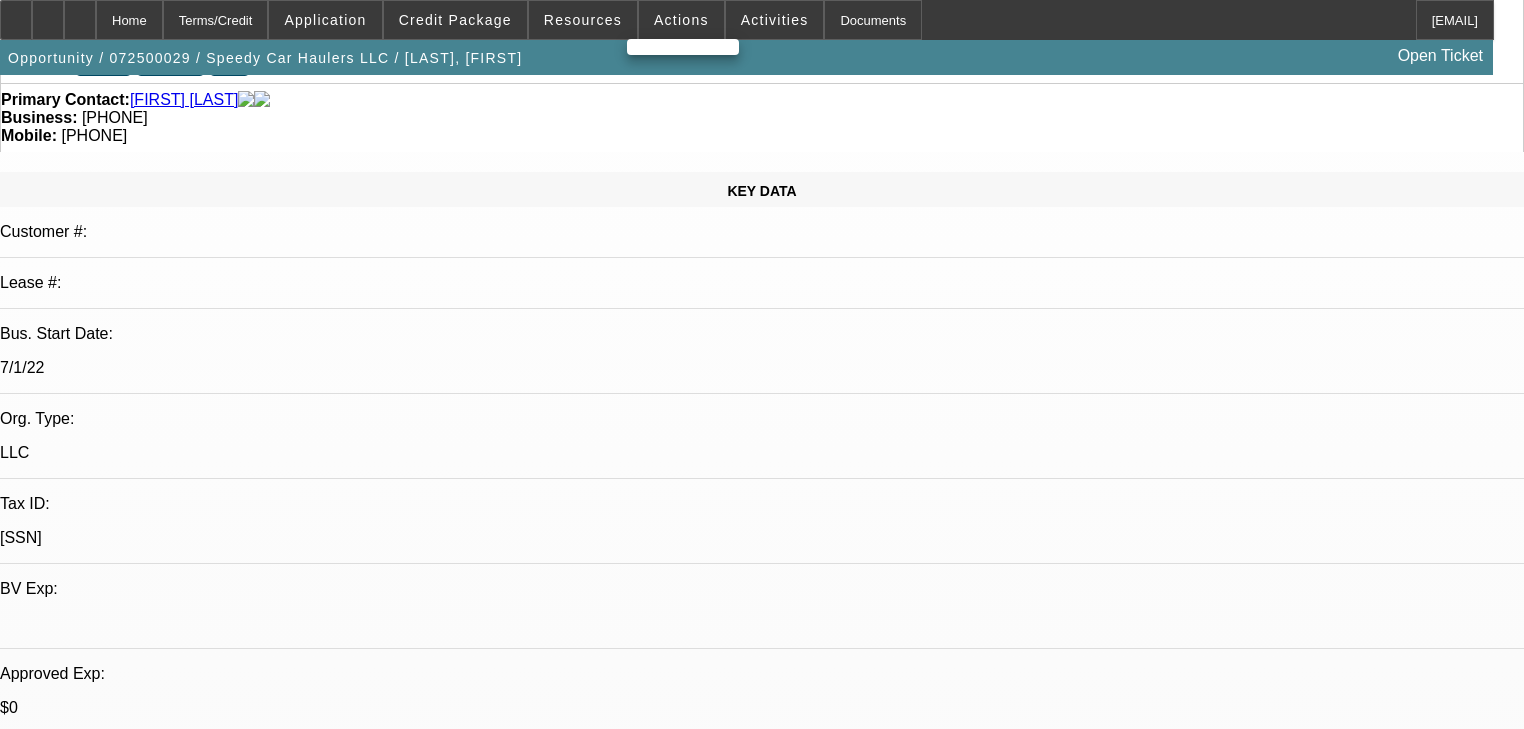 click at bounding box center (762, 364) 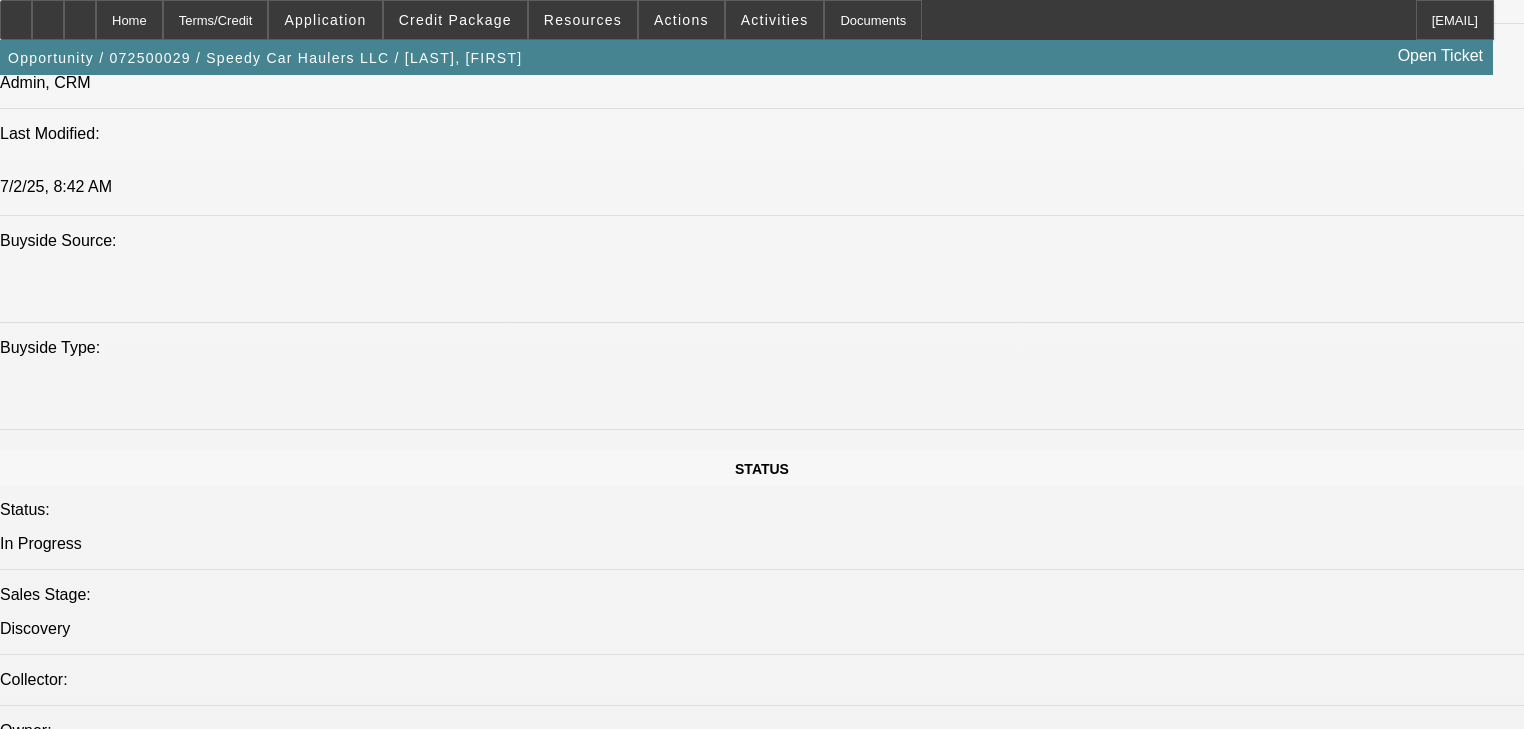 scroll, scrollTop: 1920, scrollLeft: 0, axis: vertical 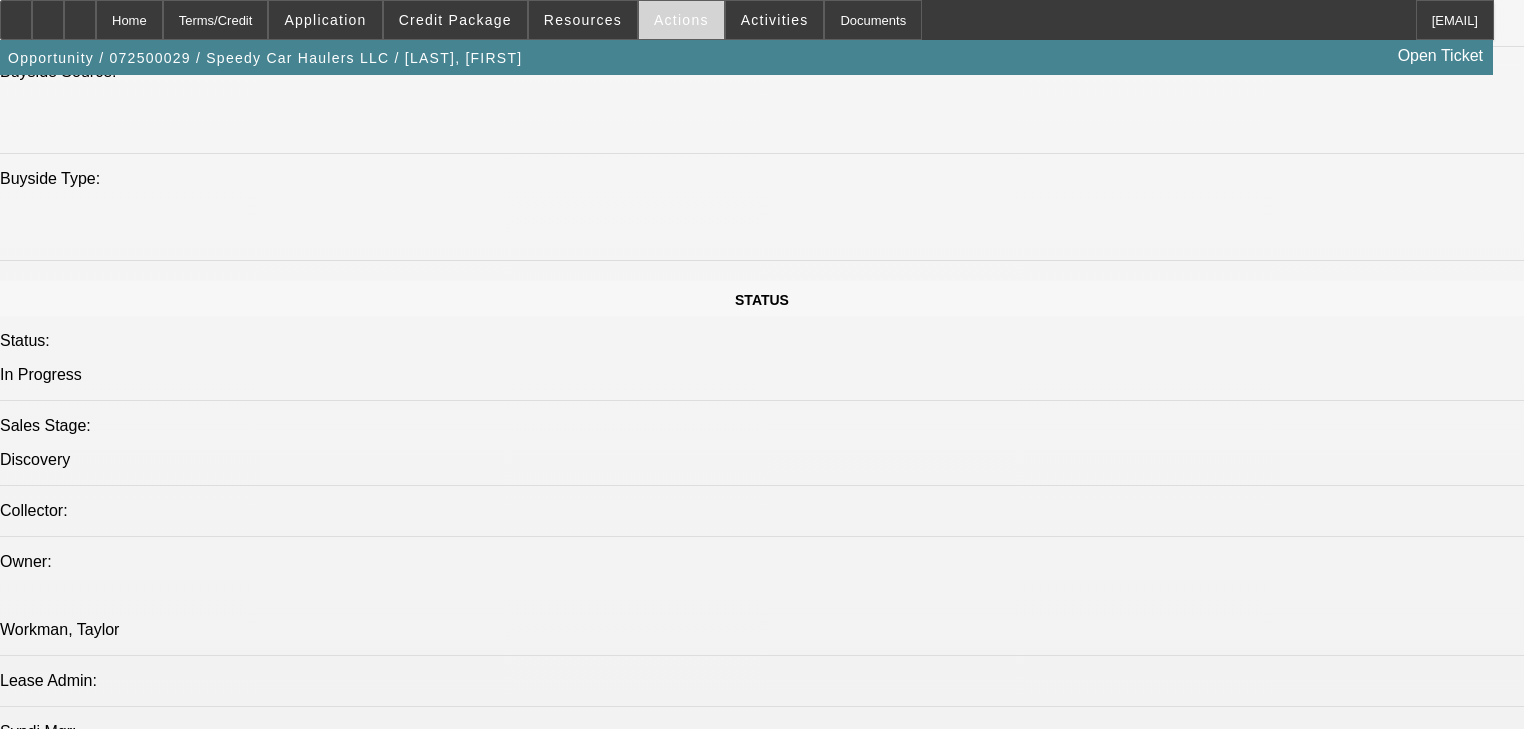 click at bounding box center (681, 20) 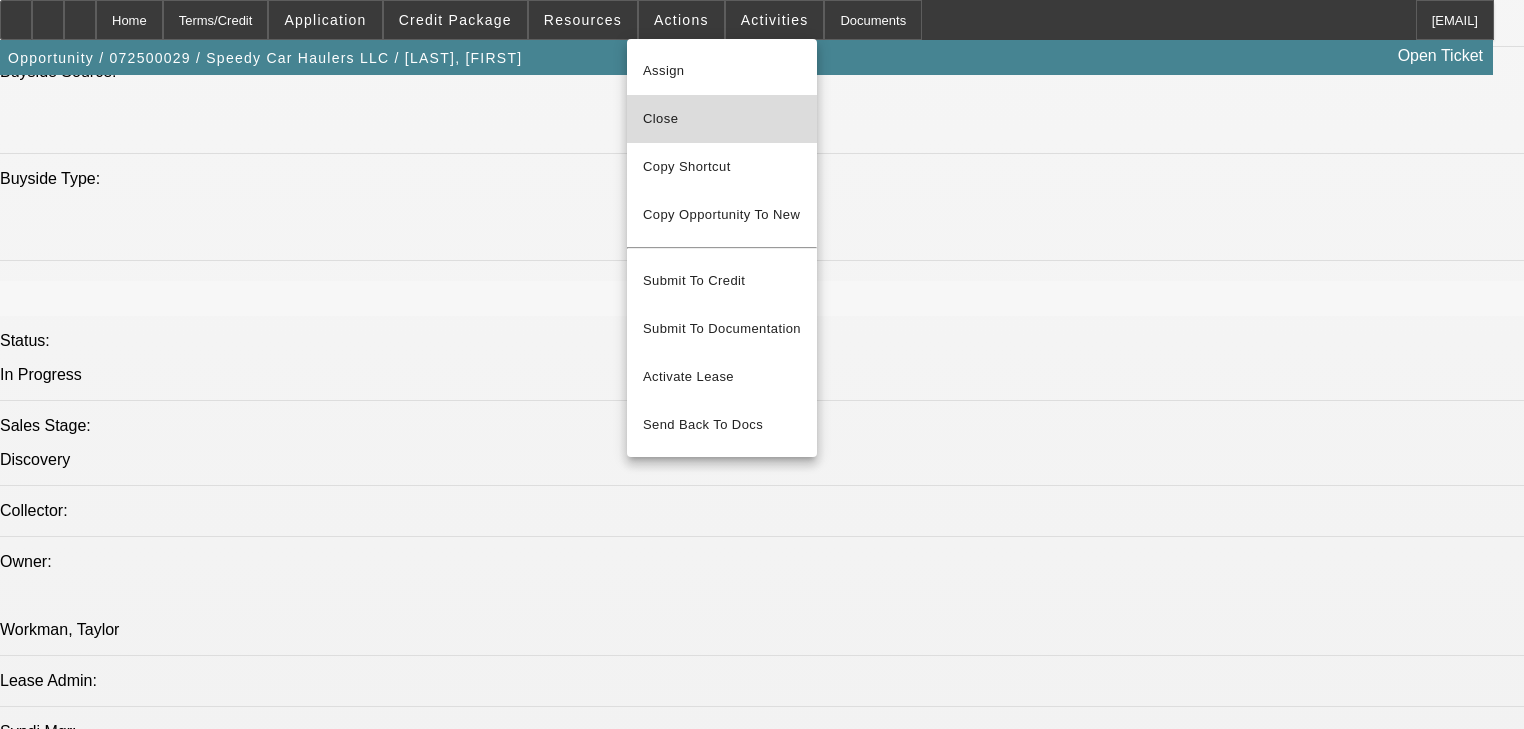 click on "Close" at bounding box center (722, 119) 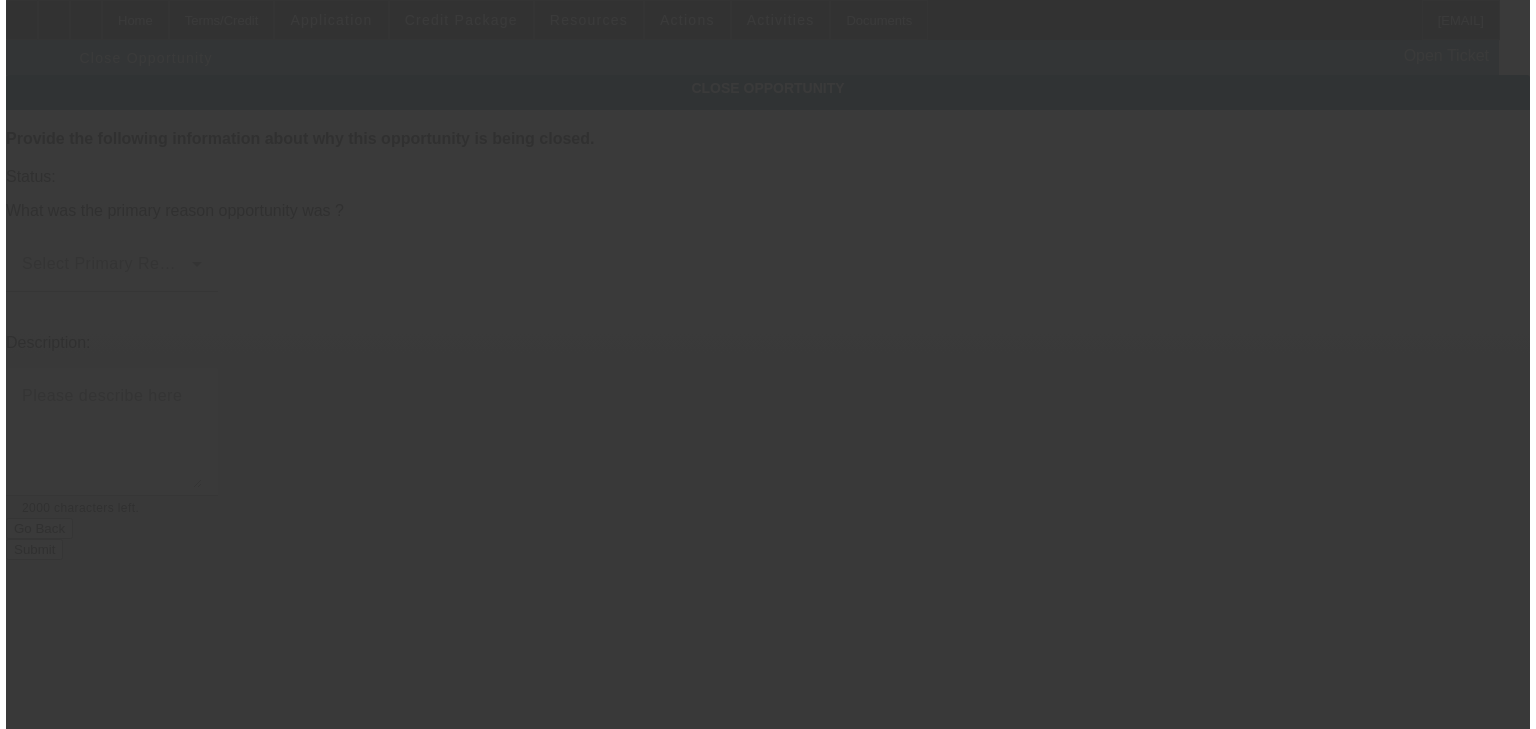scroll, scrollTop: 0, scrollLeft: 0, axis: both 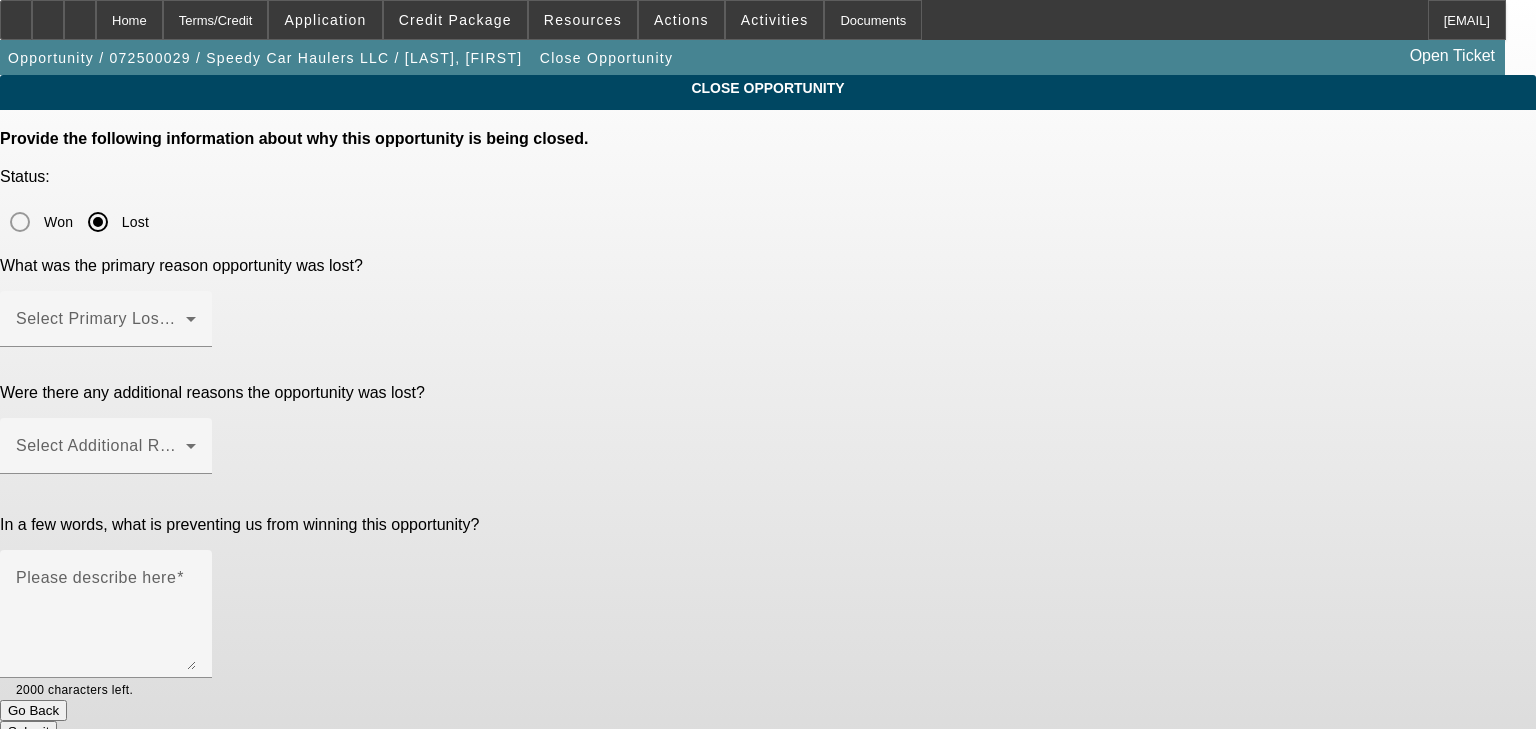 click at bounding box center [101, 327] 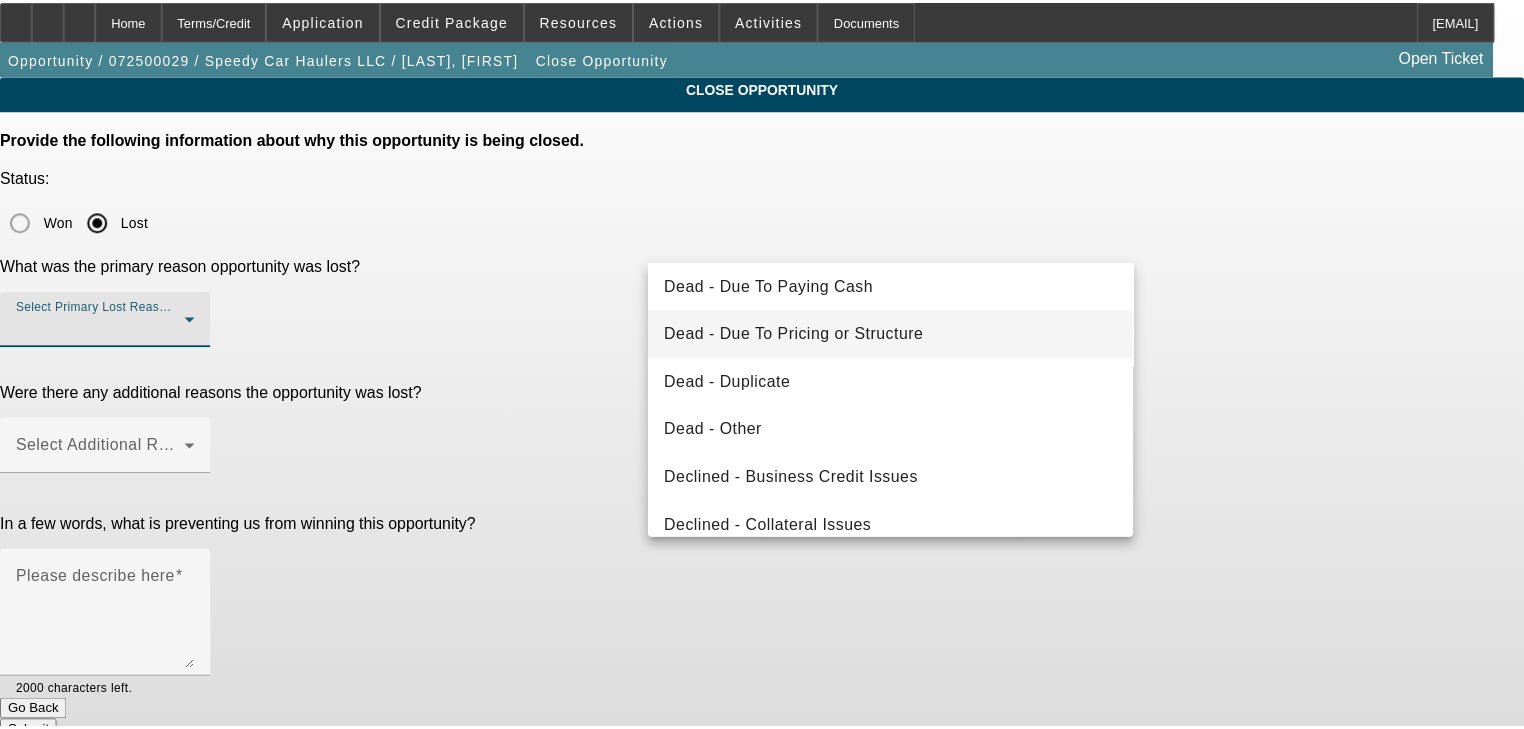 scroll, scrollTop: 160, scrollLeft: 0, axis: vertical 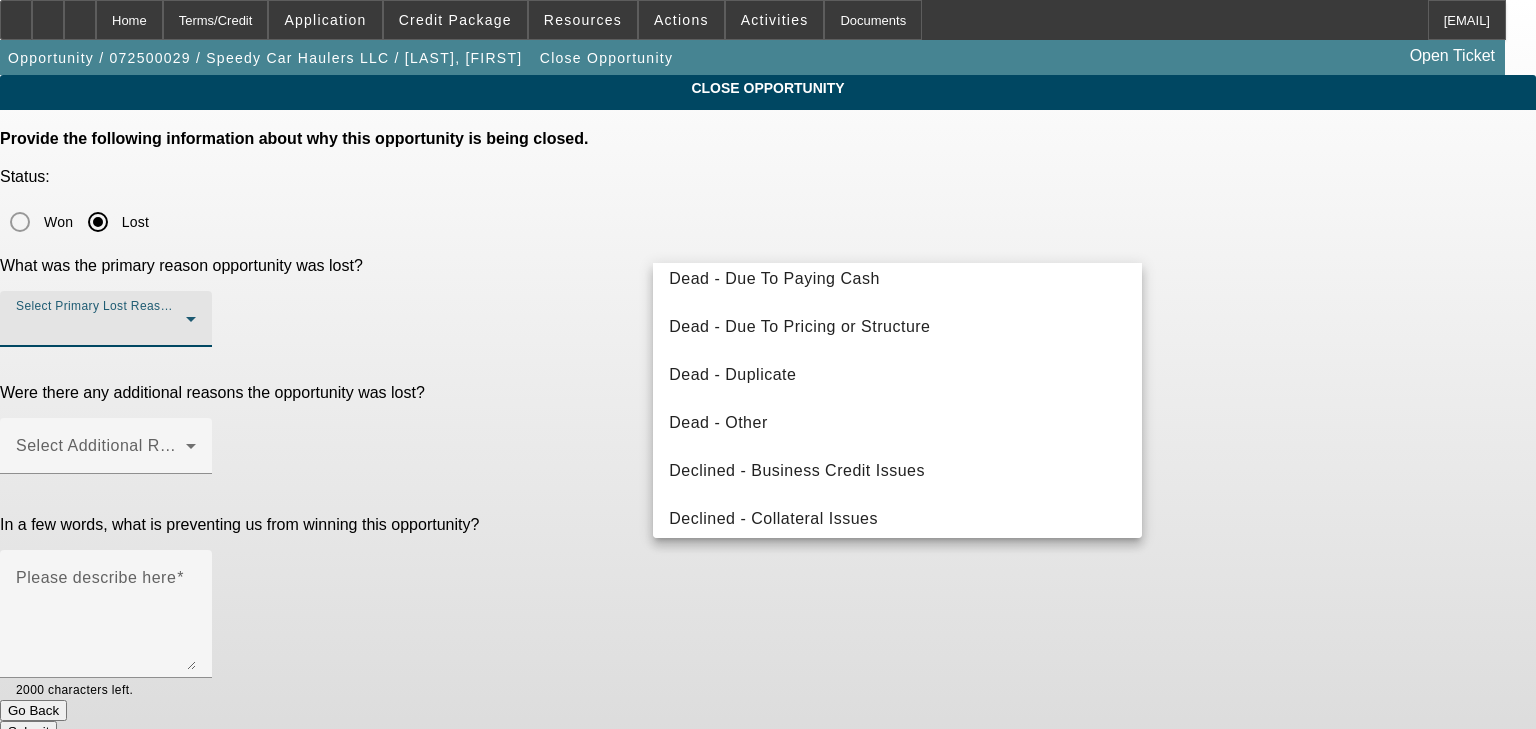 click at bounding box center (768, 364) 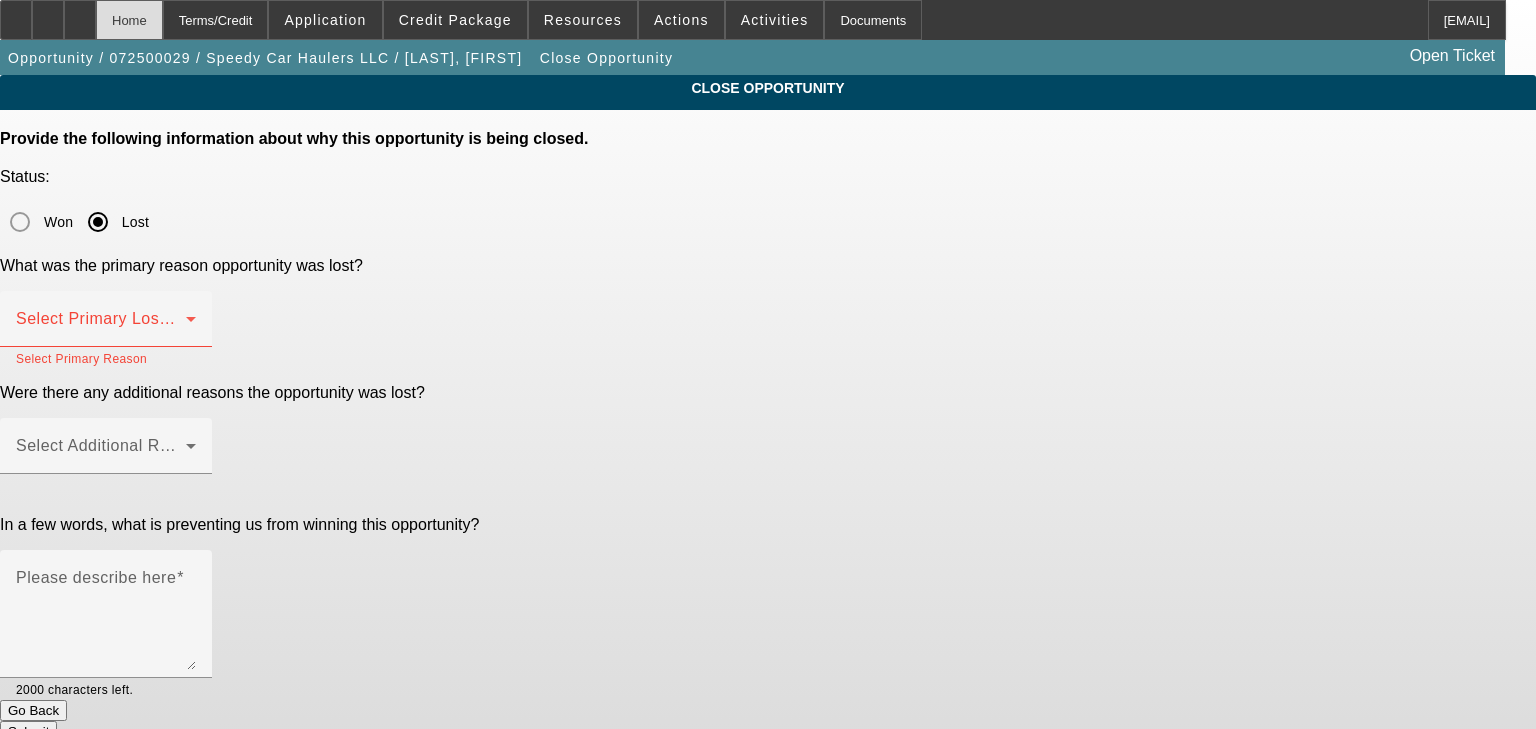 click on "Home" at bounding box center (129, 20) 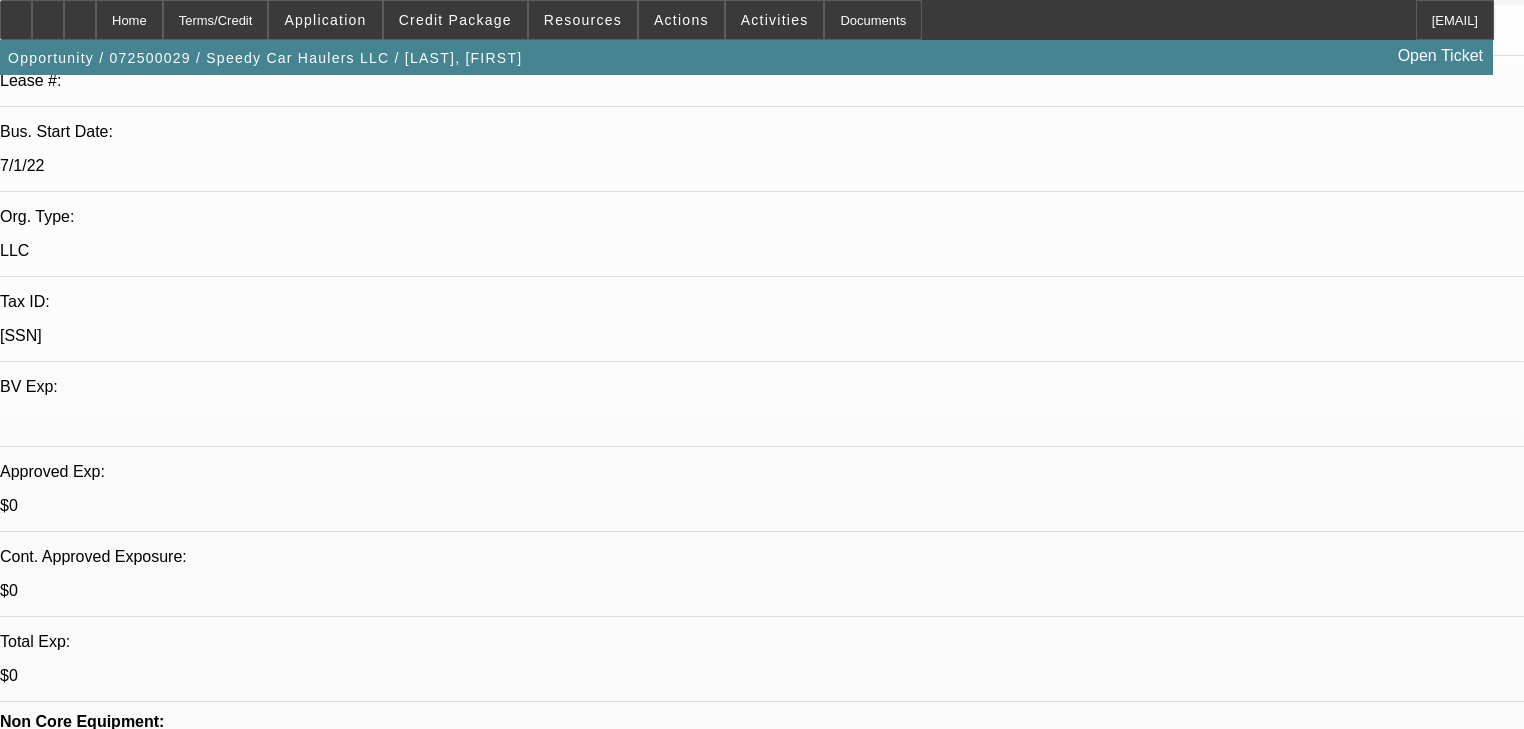 scroll, scrollTop: 400, scrollLeft: 0, axis: vertical 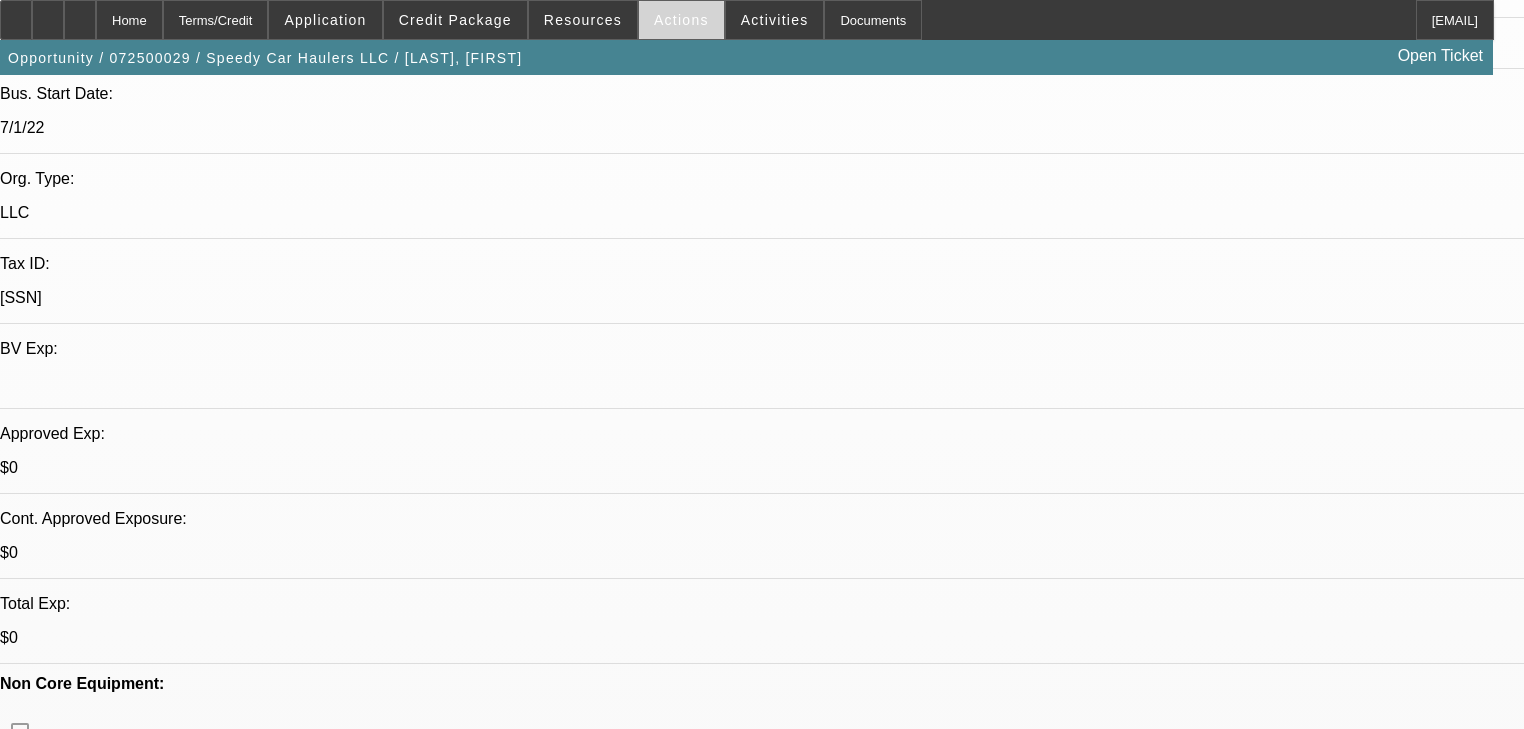 click at bounding box center (681, 20) 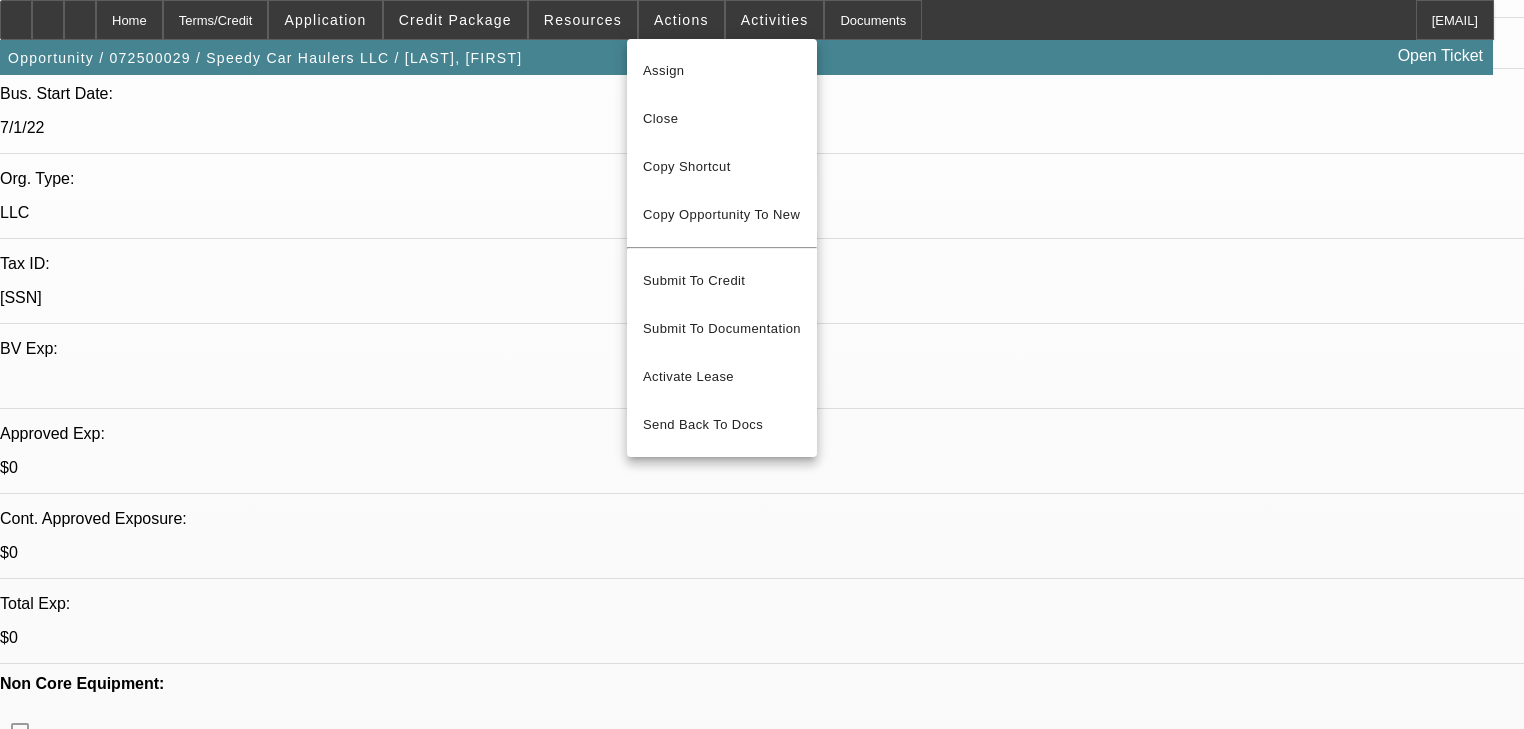 click on "Close" at bounding box center (722, 119) 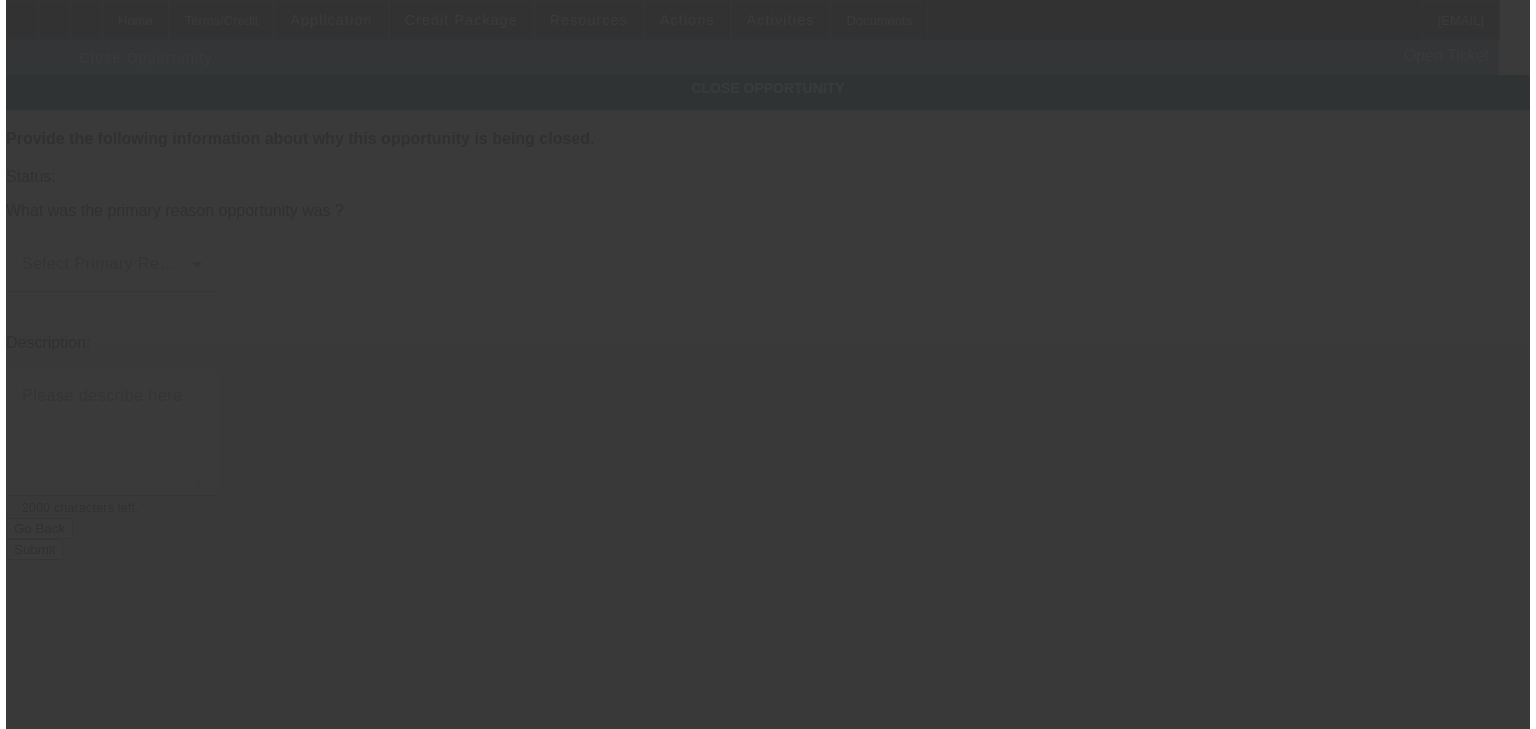 scroll, scrollTop: 0, scrollLeft: 0, axis: both 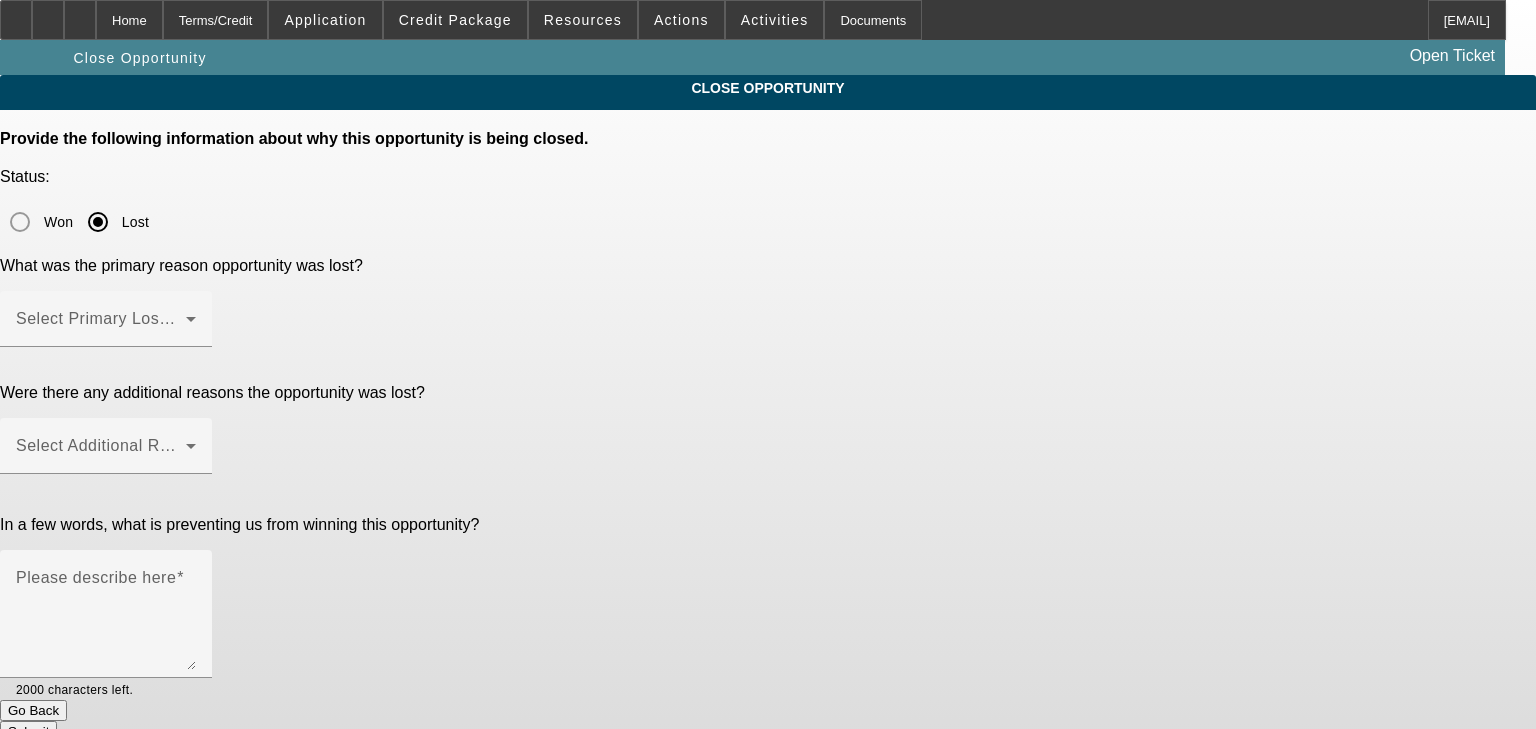 click on "Select Primary Lost Reason" at bounding box center (121, 318) 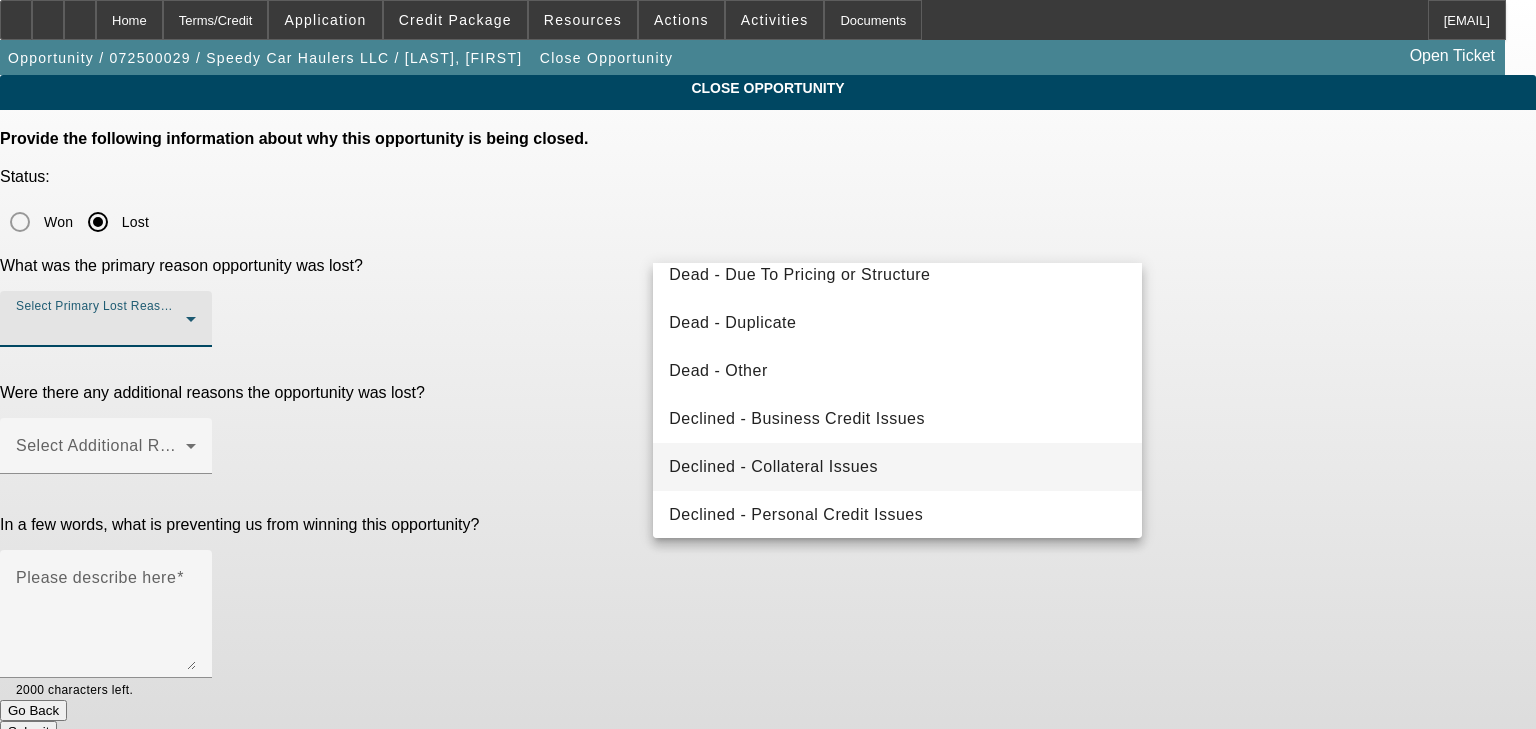 scroll, scrollTop: 240, scrollLeft: 0, axis: vertical 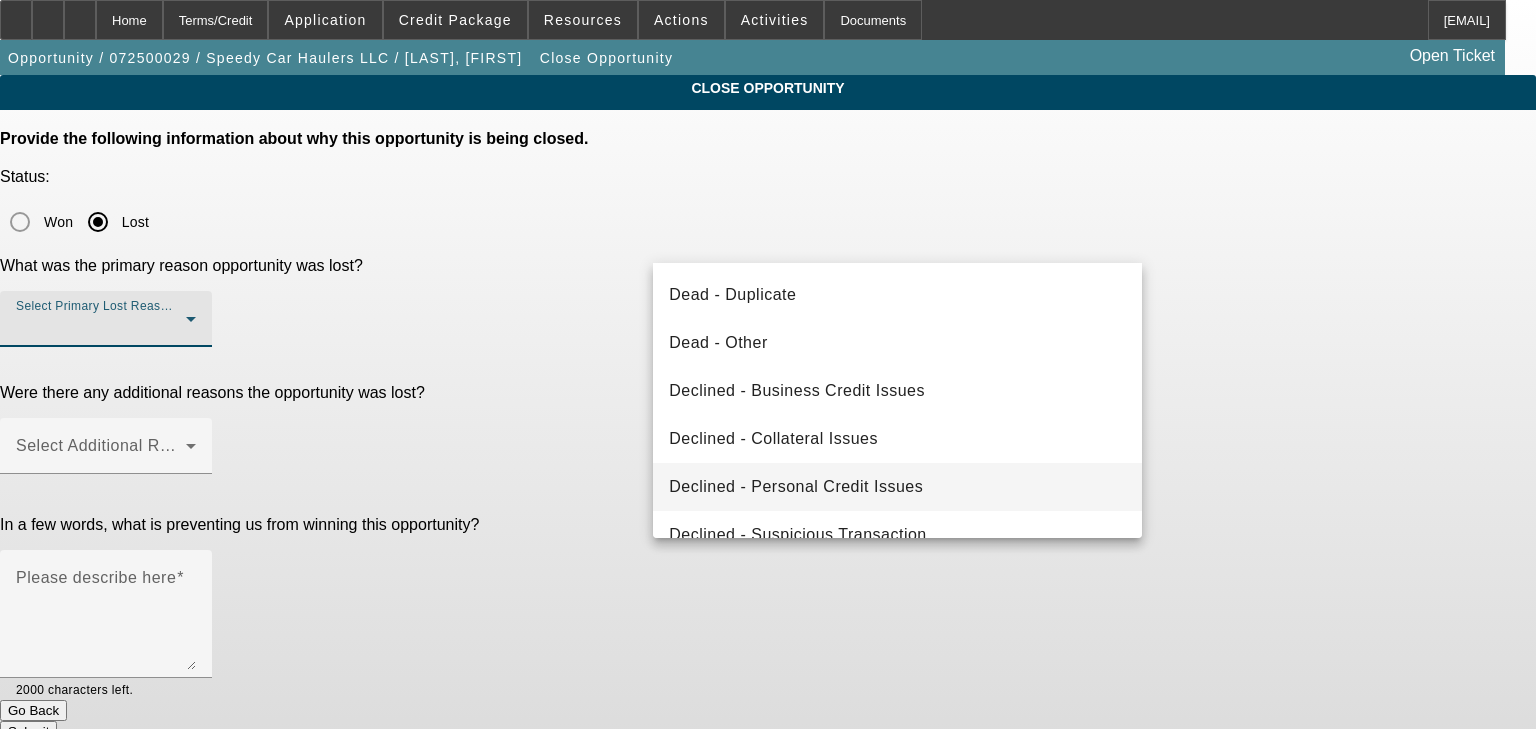 click on "Declined - Personal Credit Issues" at bounding box center [796, 487] 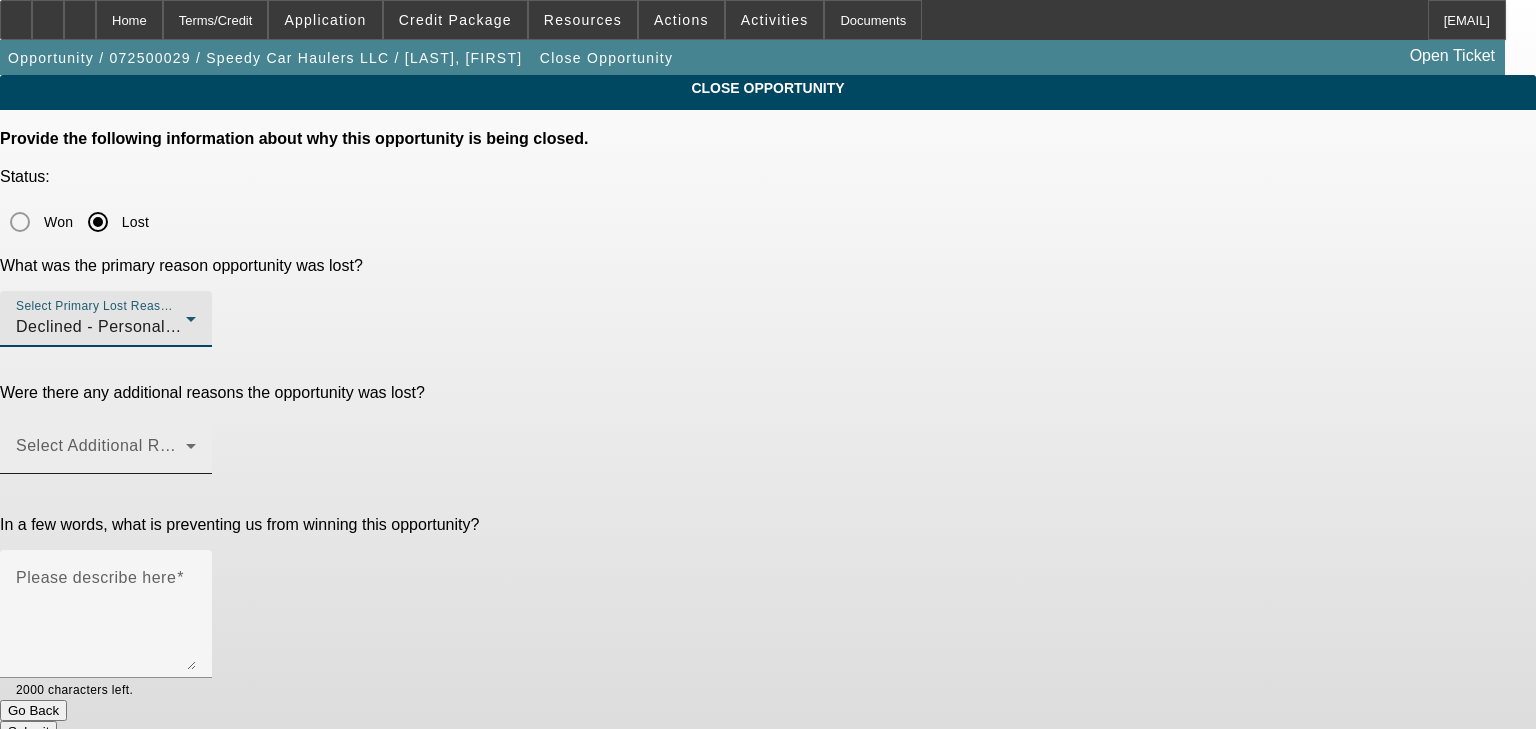 click at bounding box center (101, 454) 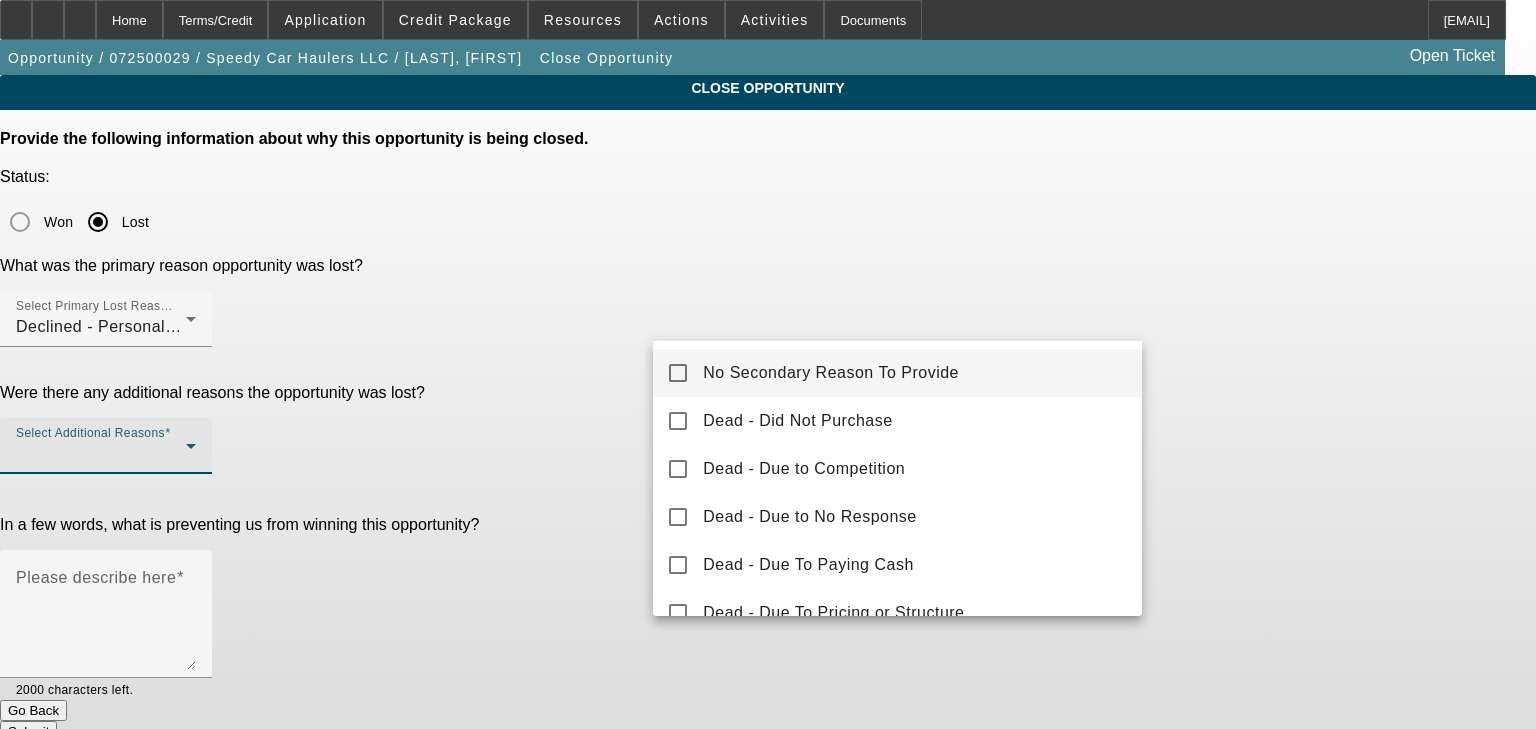 click on "No Secondary Reason To Provide" at bounding box center [831, 373] 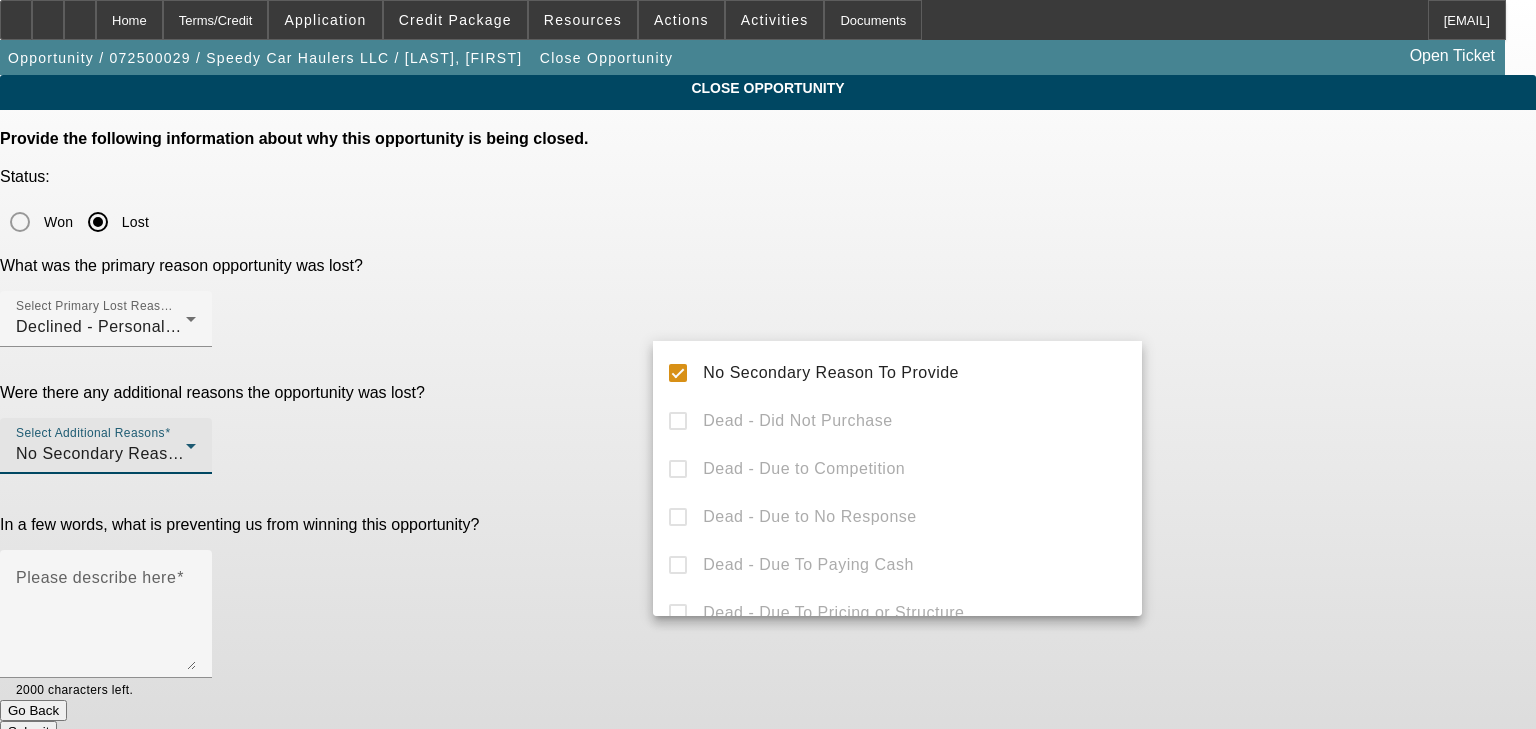 drag, startPoint x: 601, startPoint y: 384, endPoint x: 645, endPoint y: 396, distance: 45.607018 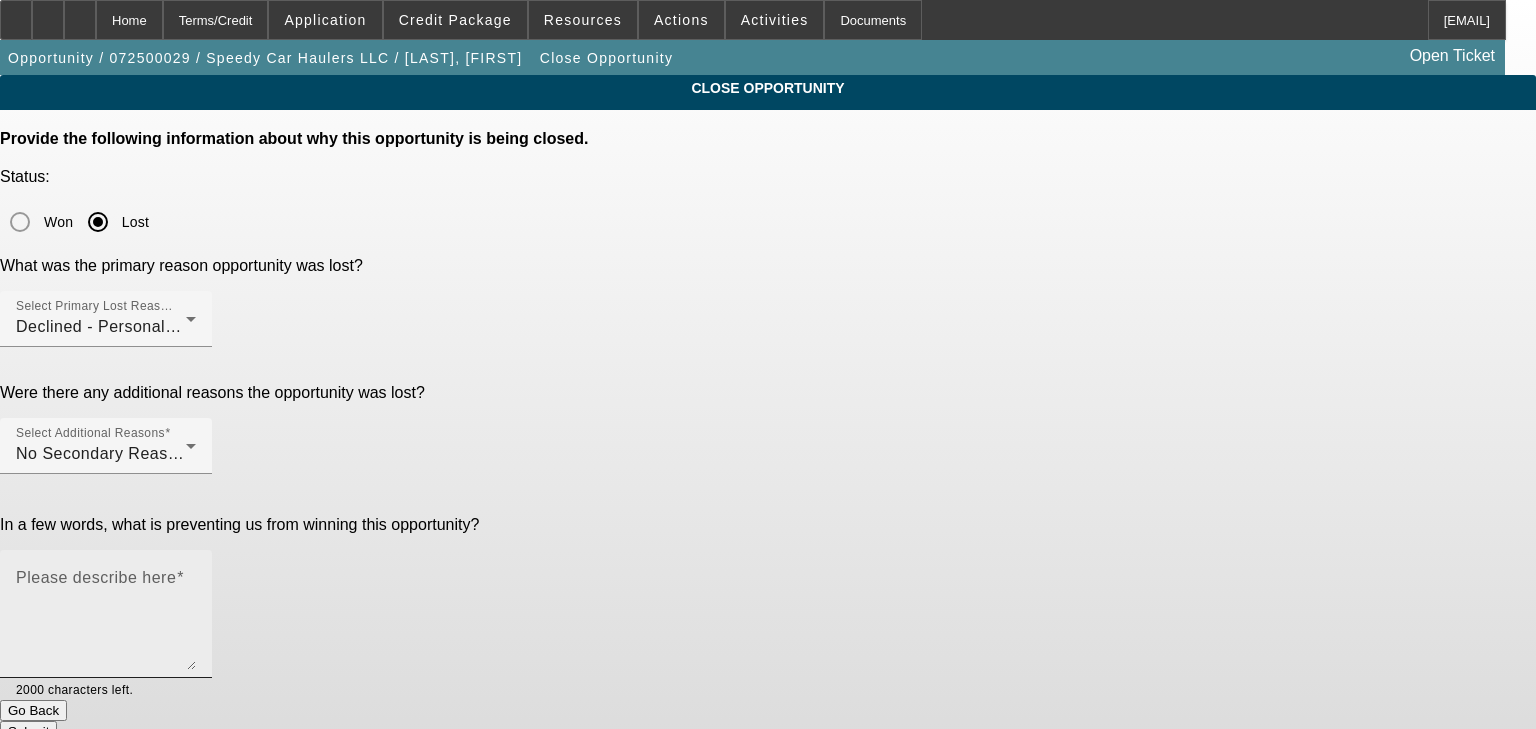click on "Please describe here" at bounding box center [106, 622] 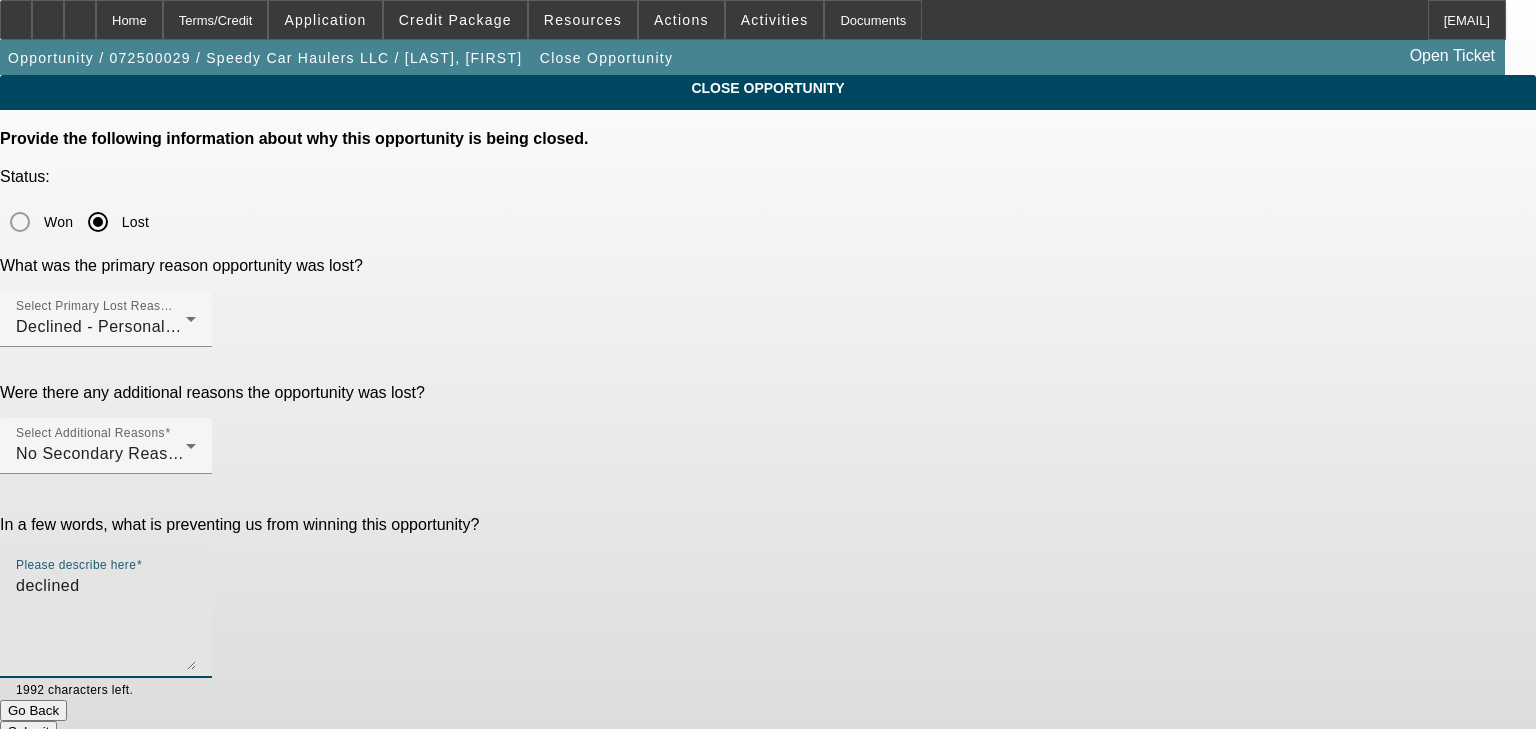 type on "declined" 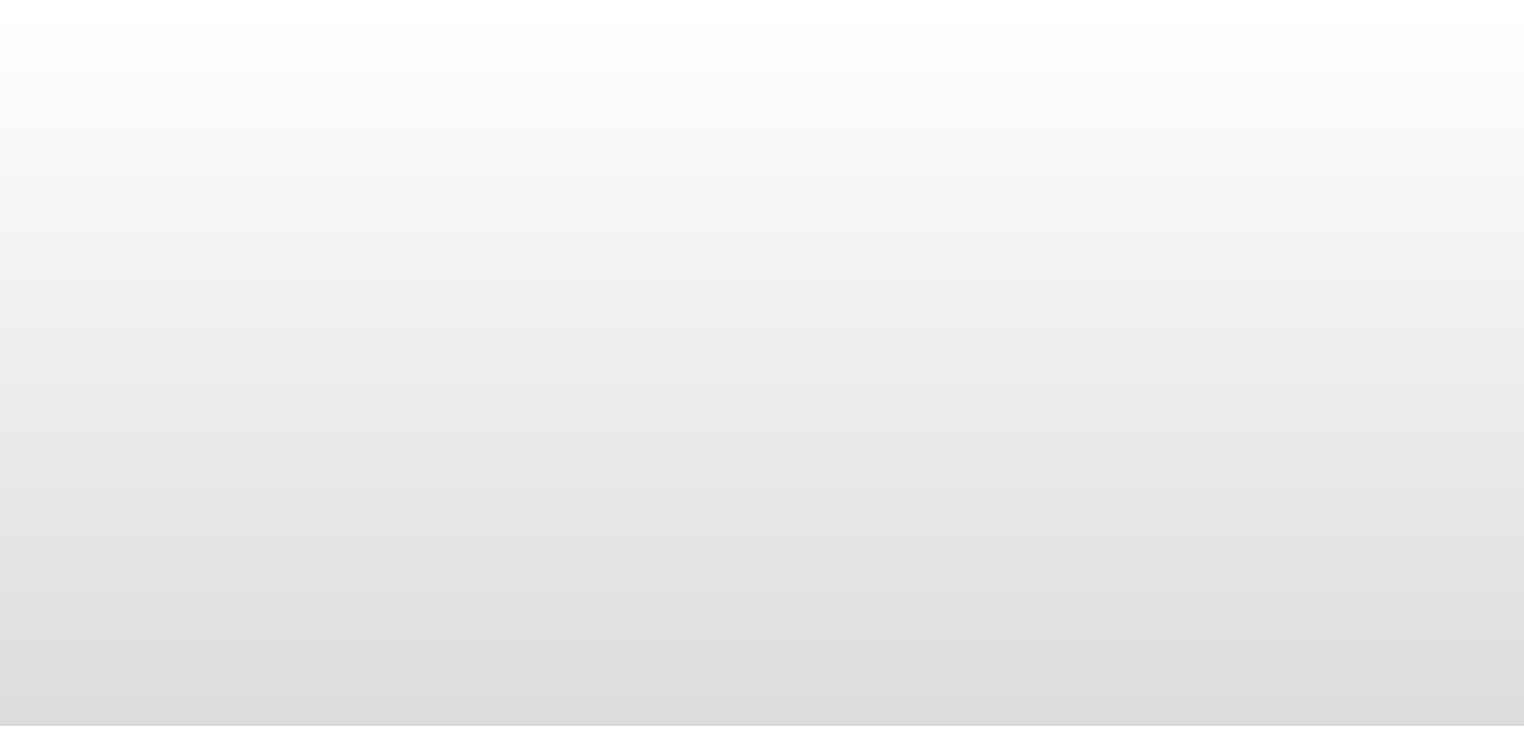 scroll, scrollTop: 0, scrollLeft: 0, axis: both 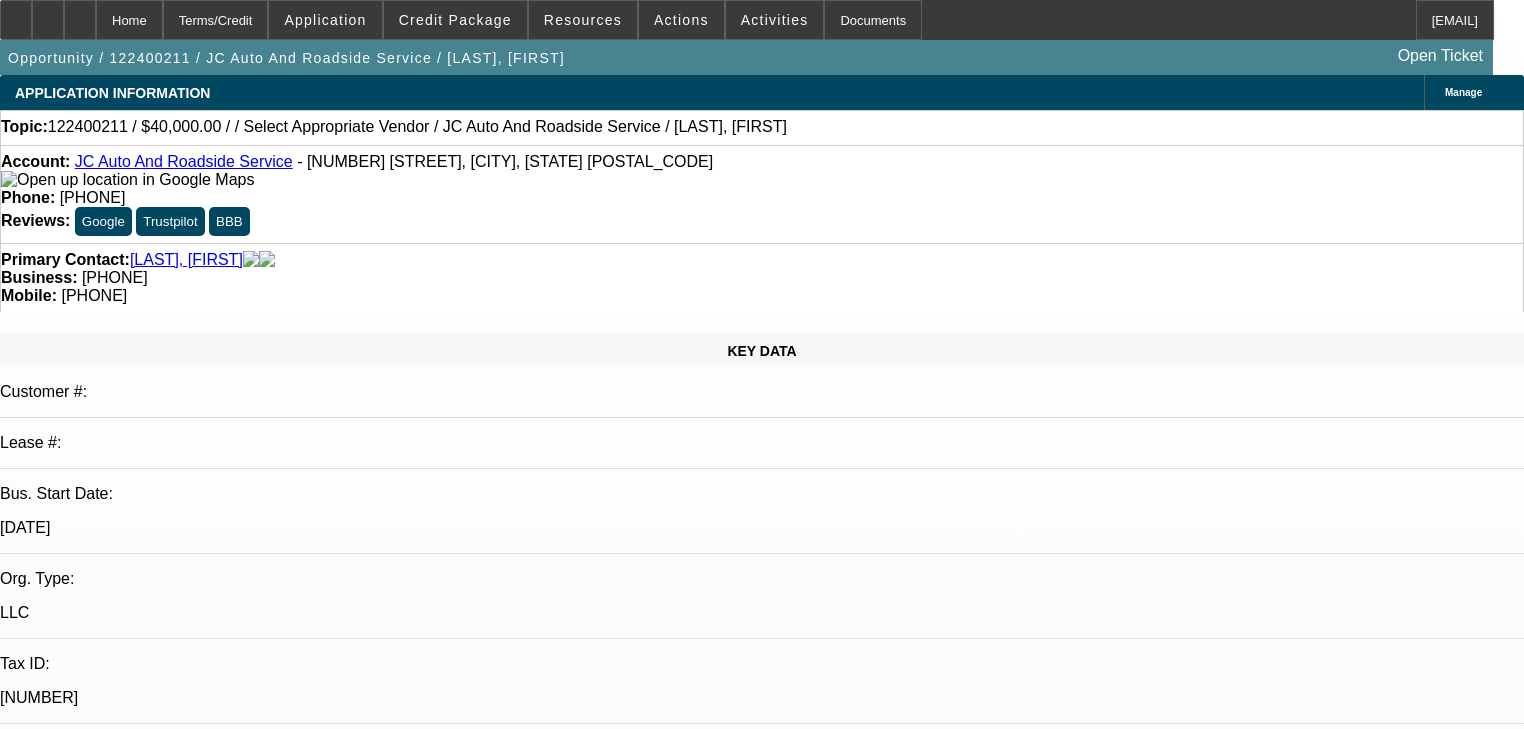 click on "[LAST], [FIRST] - [DATE], [TIME]" at bounding box center [298, 6875] 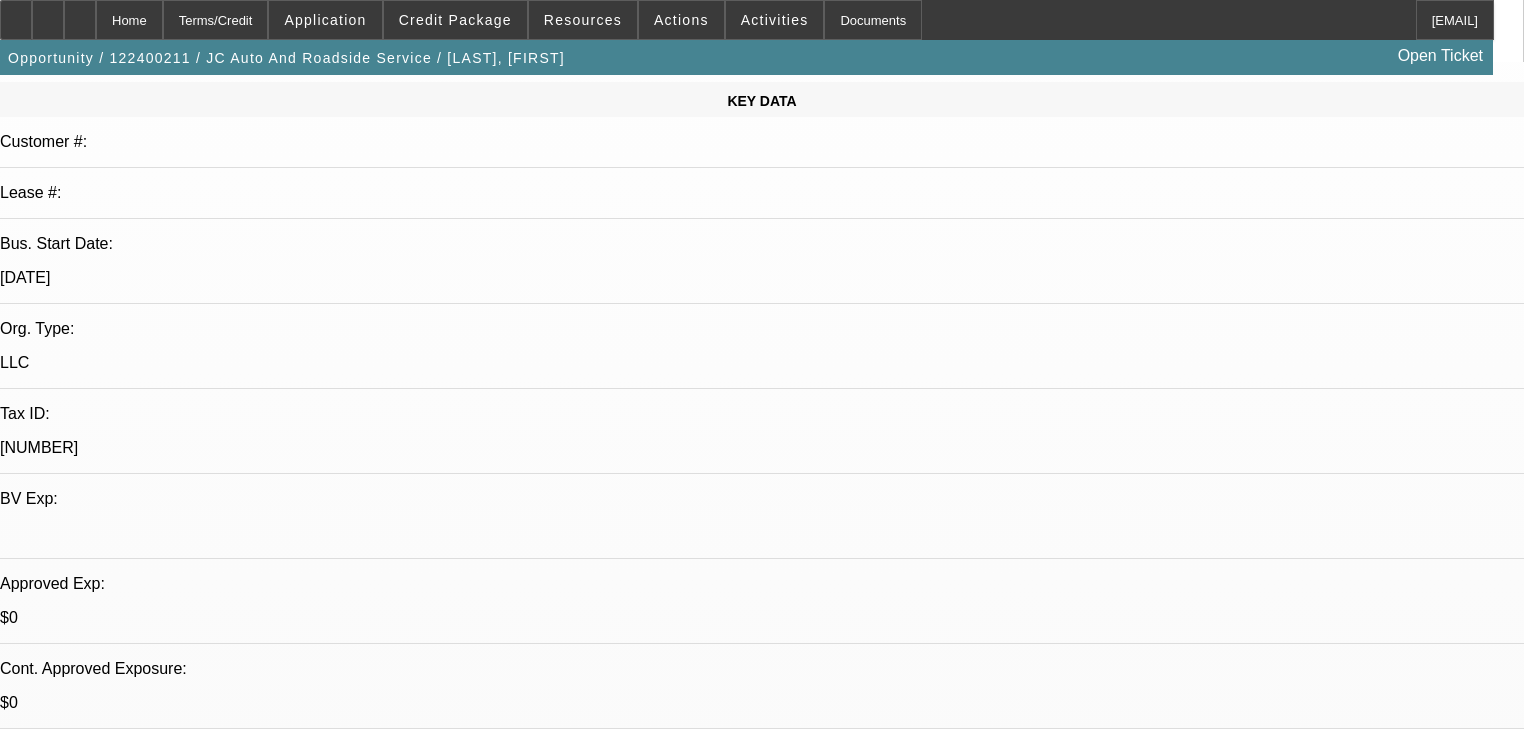 scroll, scrollTop: 240, scrollLeft: 0, axis: vertical 